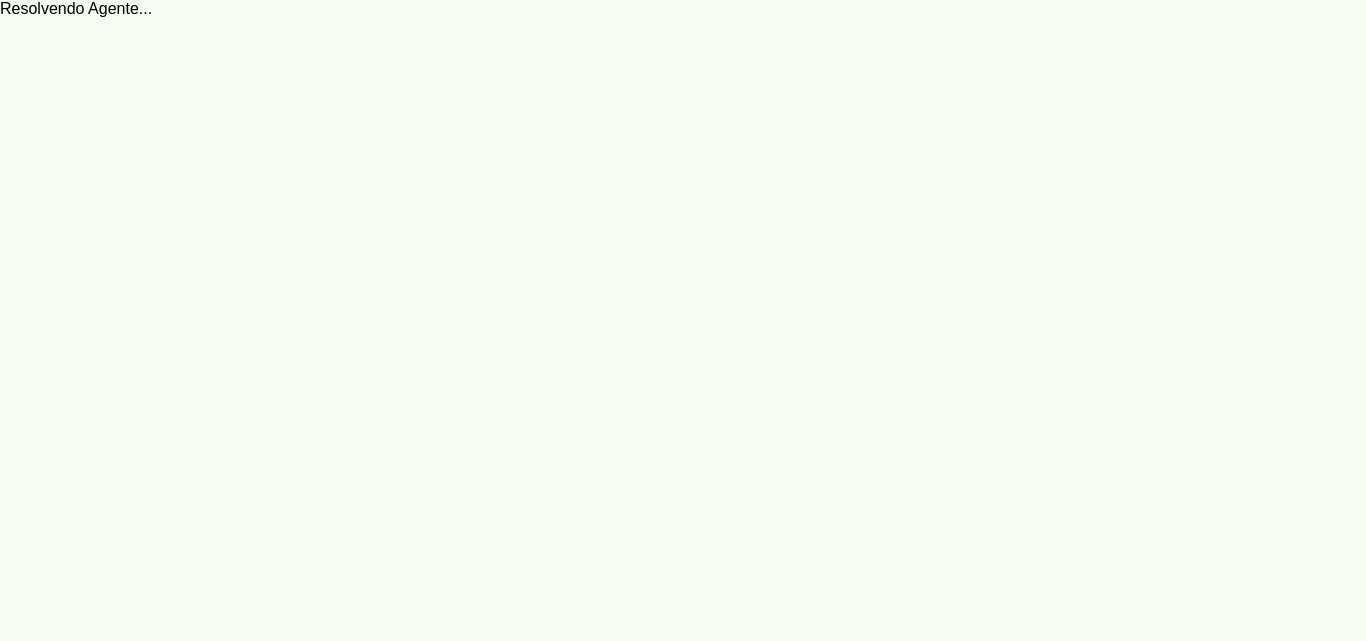 scroll, scrollTop: 0, scrollLeft: 0, axis: both 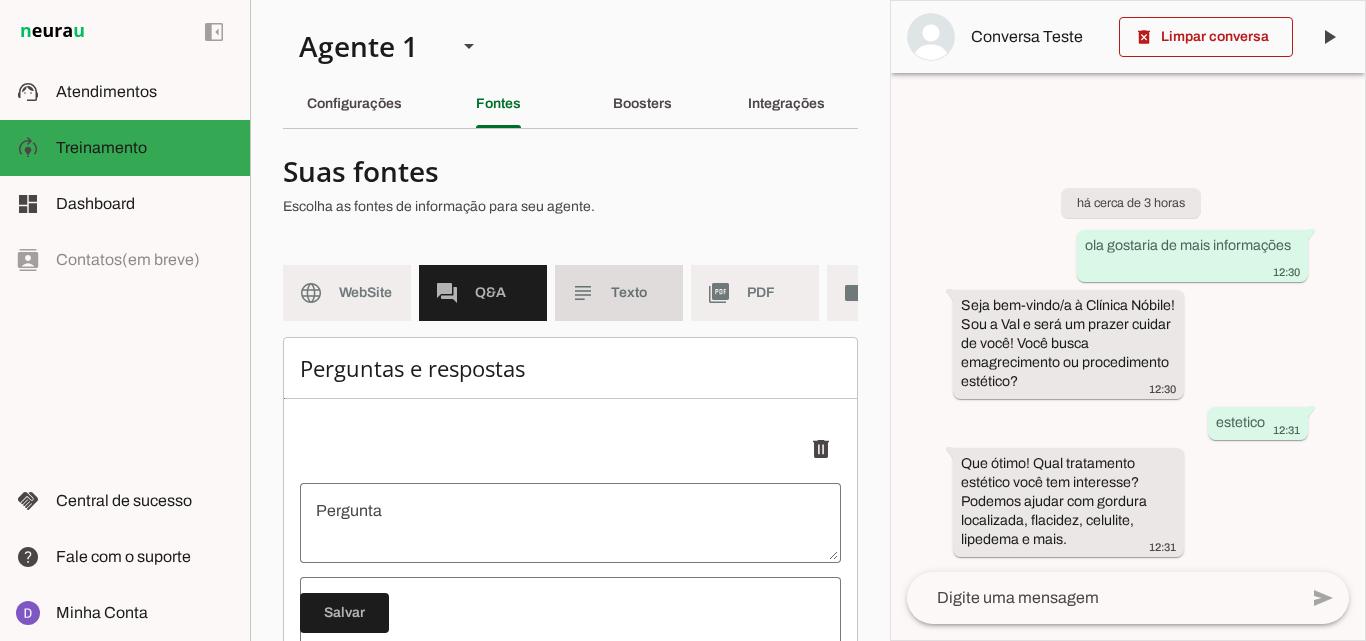 click on "subject
Texto" at bounding box center [619, 293] 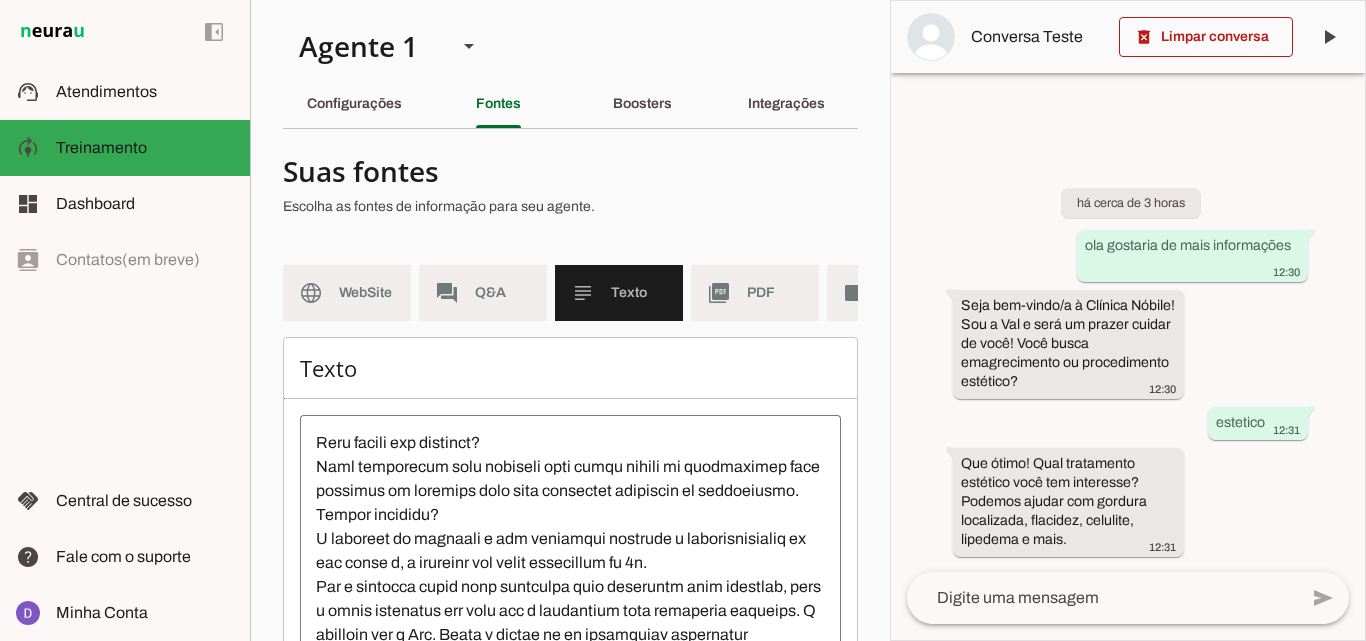 scroll, scrollTop: 1464, scrollLeft: 0, axis: vertical 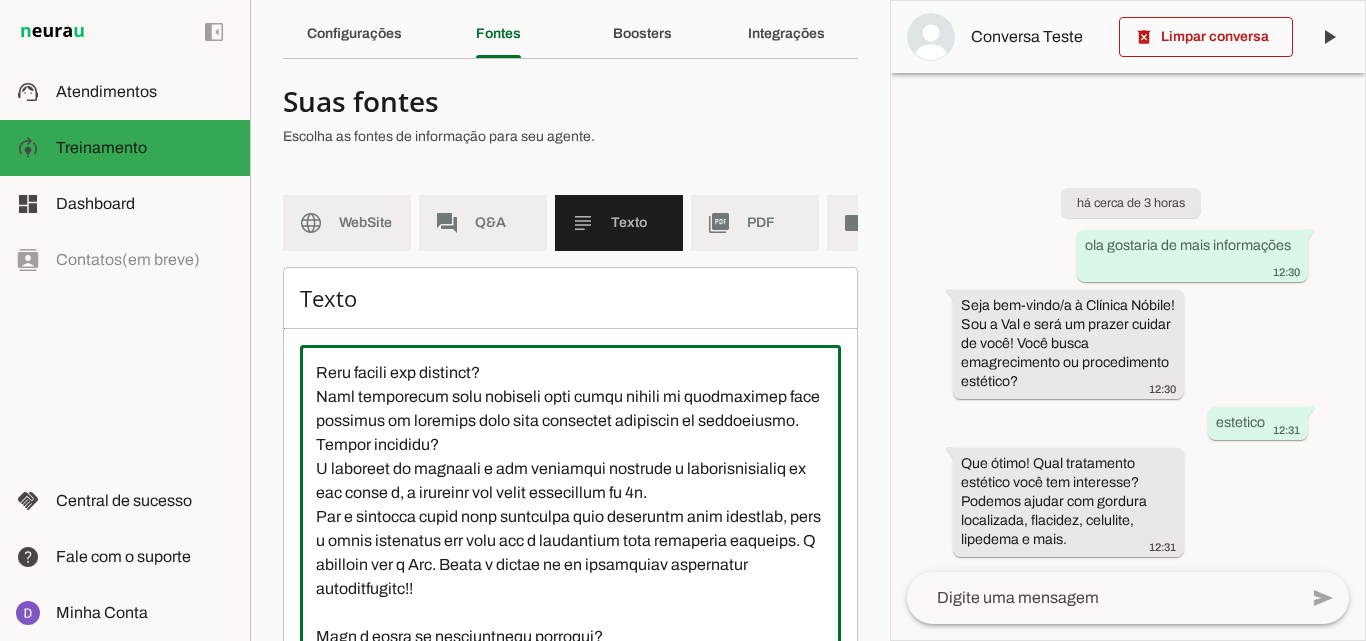 drag, startPoint x: 528, startPoint y: 541, endPoint x: 305, endPoint y: 406, distance: 260.67987 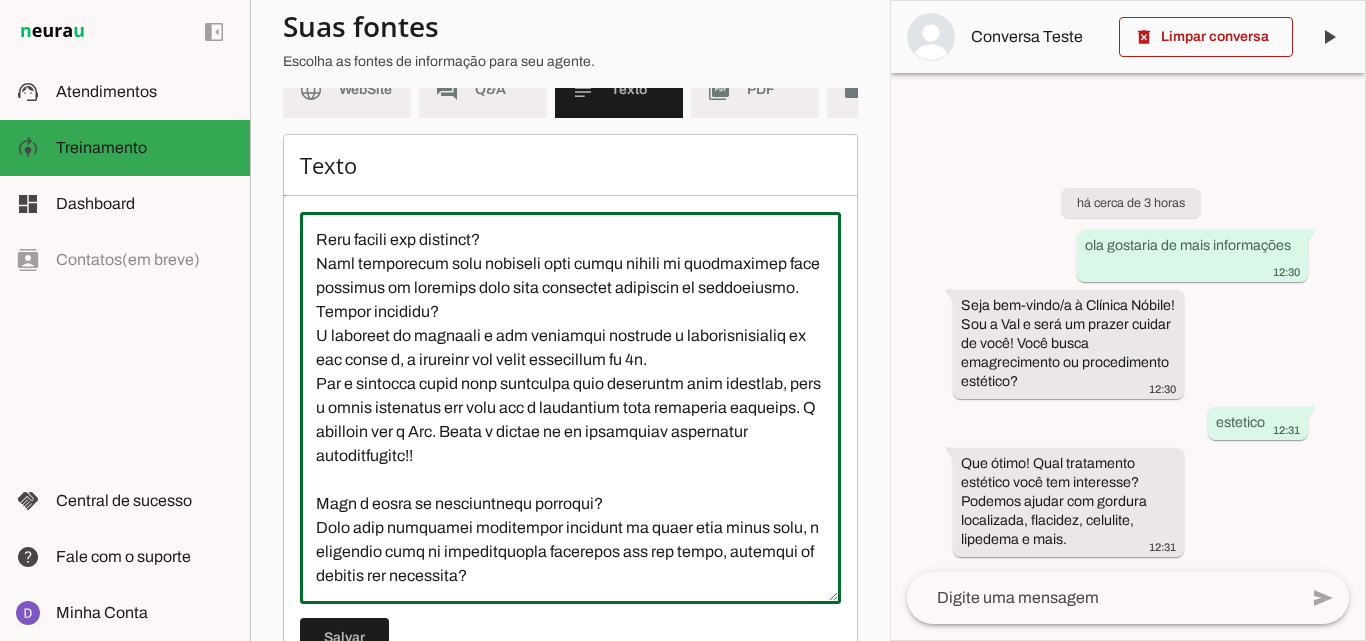 scroll, scrollTop: 216, scrollLeft: 0, axis: vertical 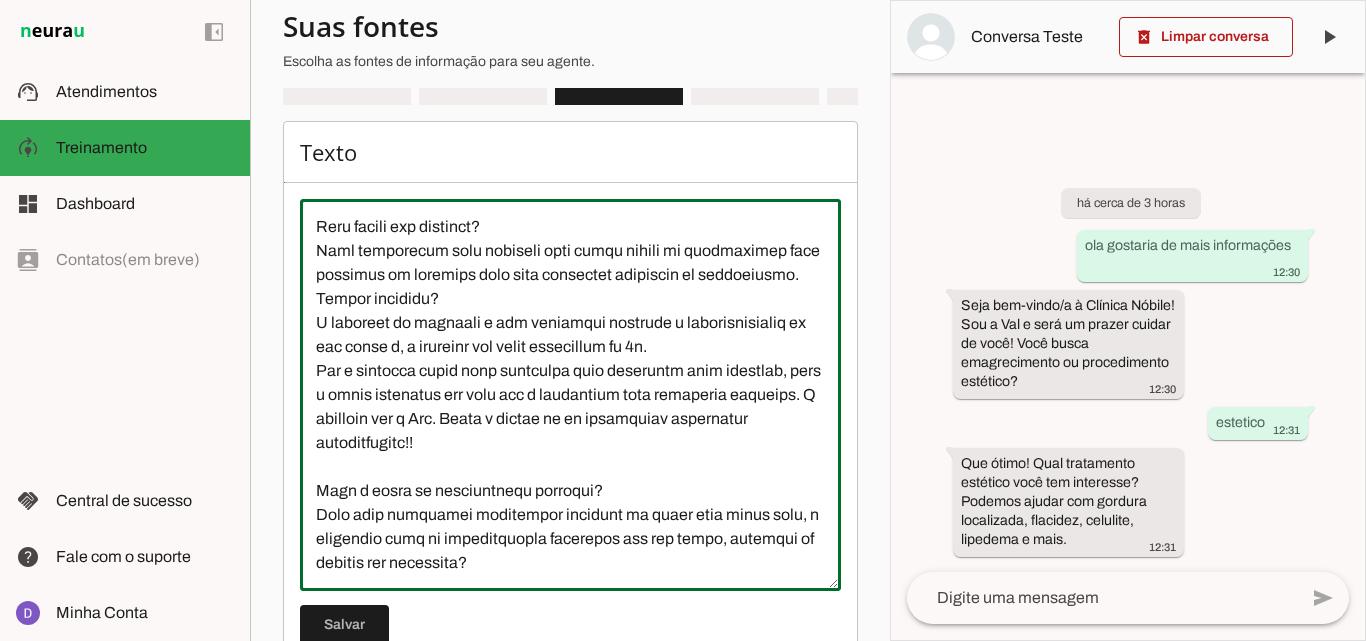 drag, startPoint x: 414, startPoint y: 476, endPoint x: 310, endPoint y: 452, distance: 106.733315 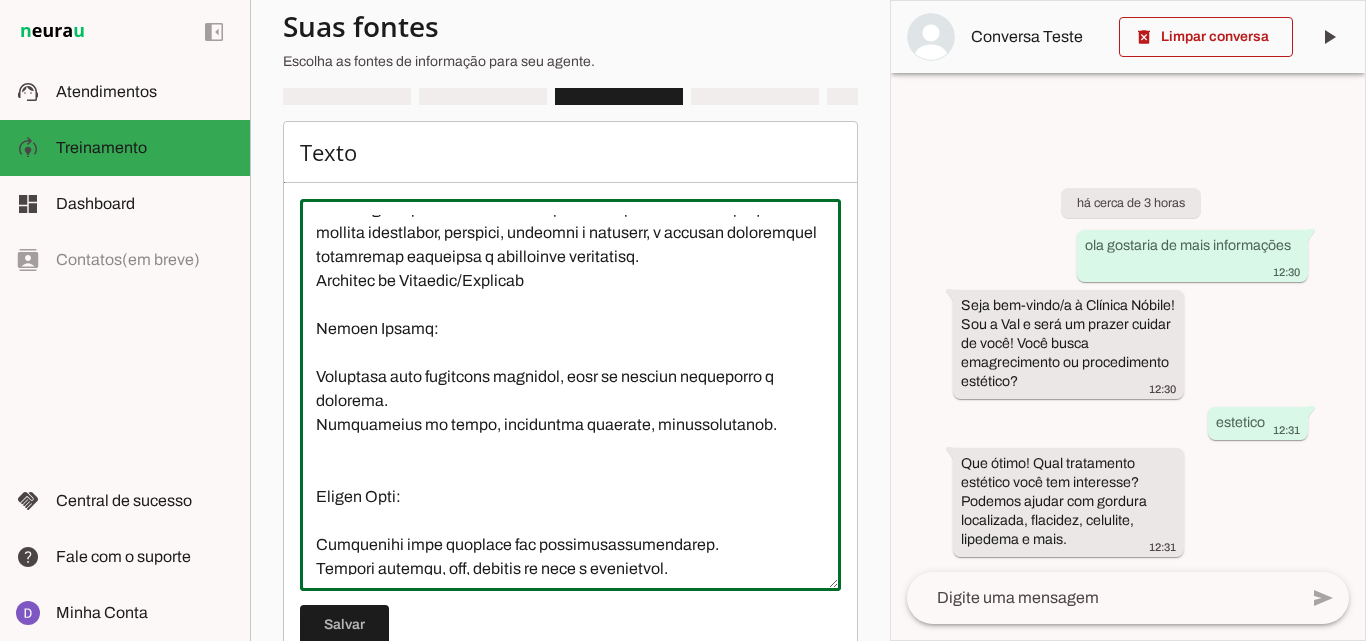 scroll, scrollTop: 0, scrollLeft: 0, axis: both 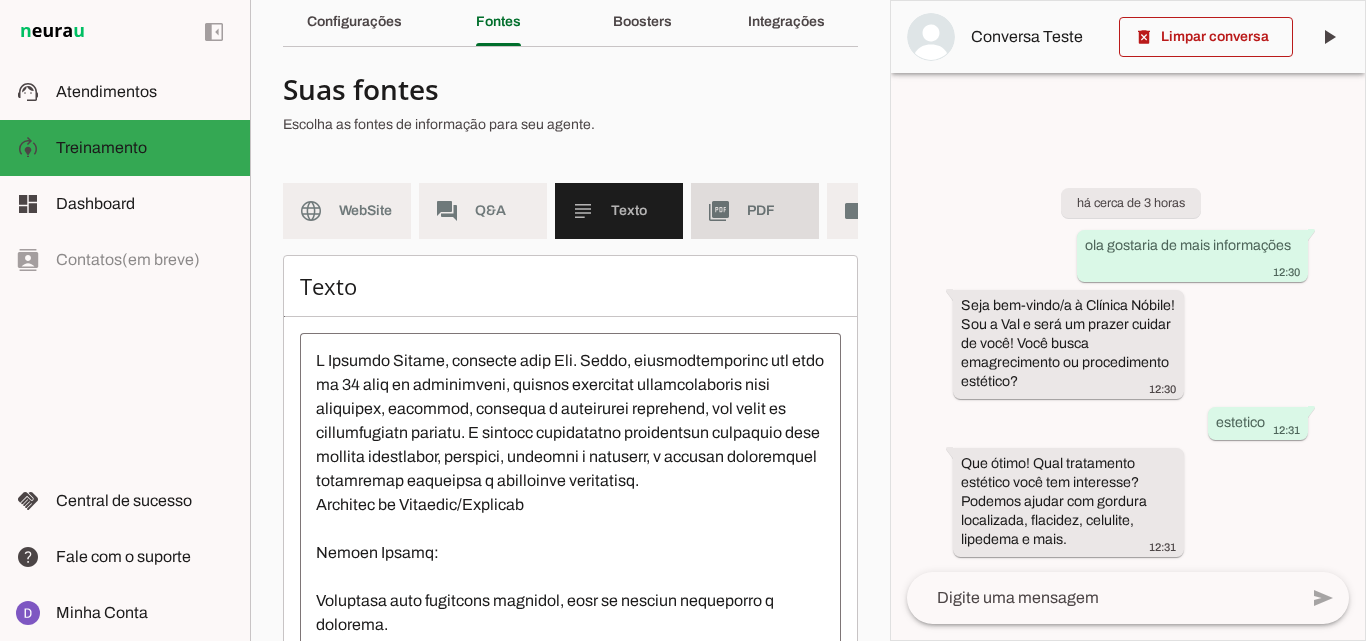 click on "picture_as_pdf
PDF" at bounding box center [755, 211] 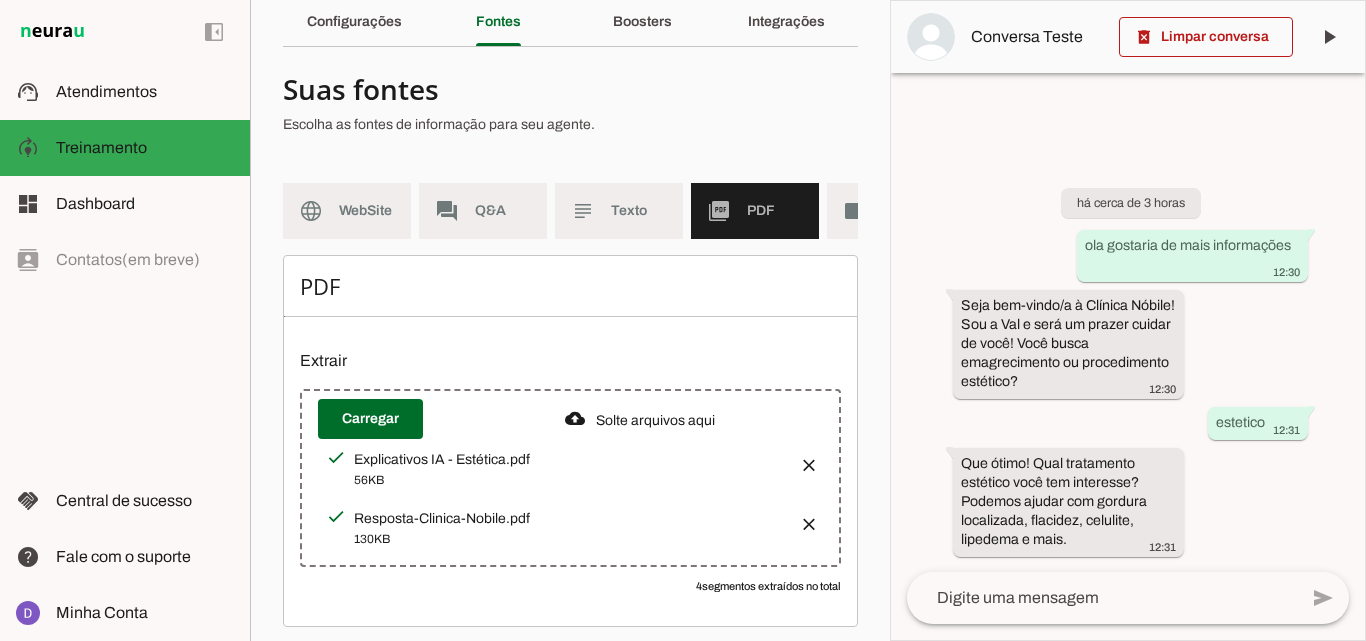 scroll, scrollTop: 0, scrollLeft: 112, axis: horizontal 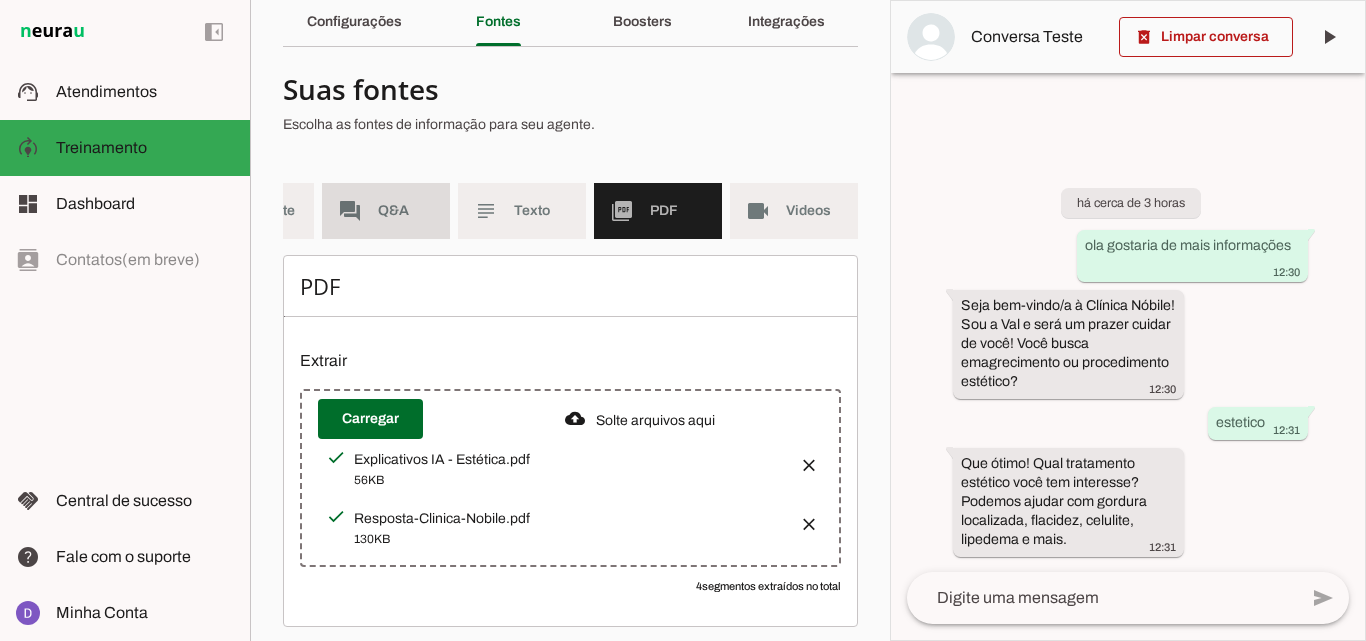 click on "forum
Q&A" at bounding box center (386, 211) 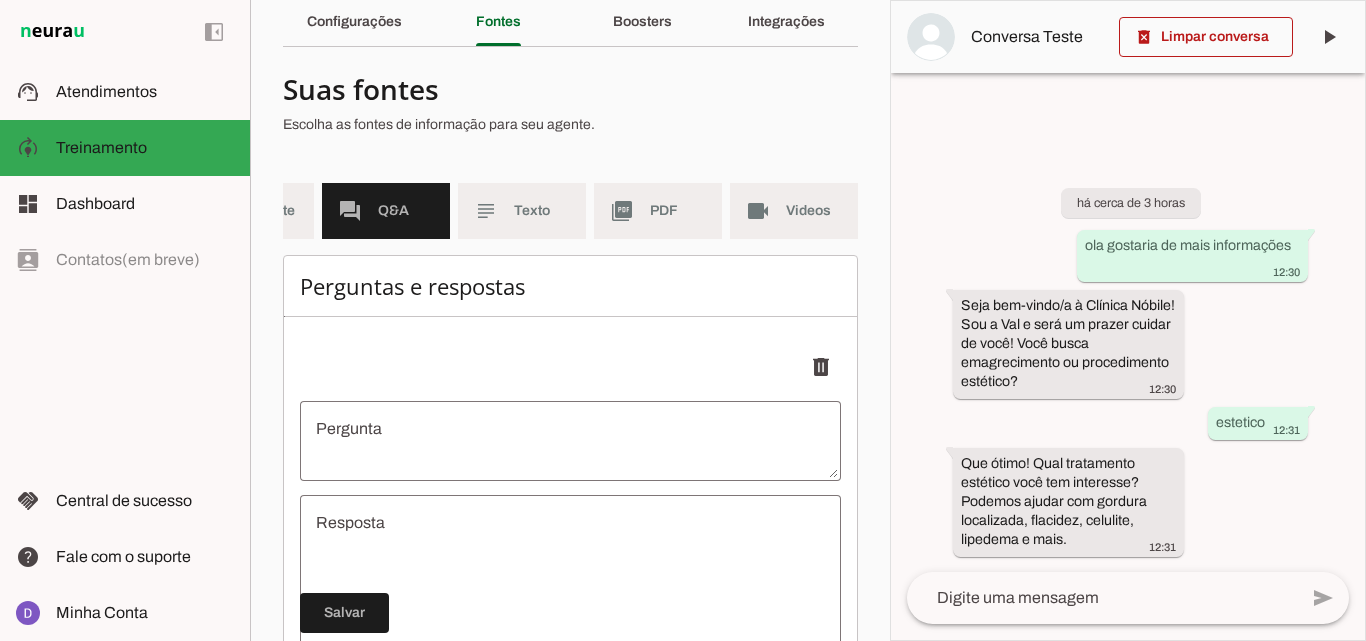 click on "language
WebSite" at bounding box center [250, 211] 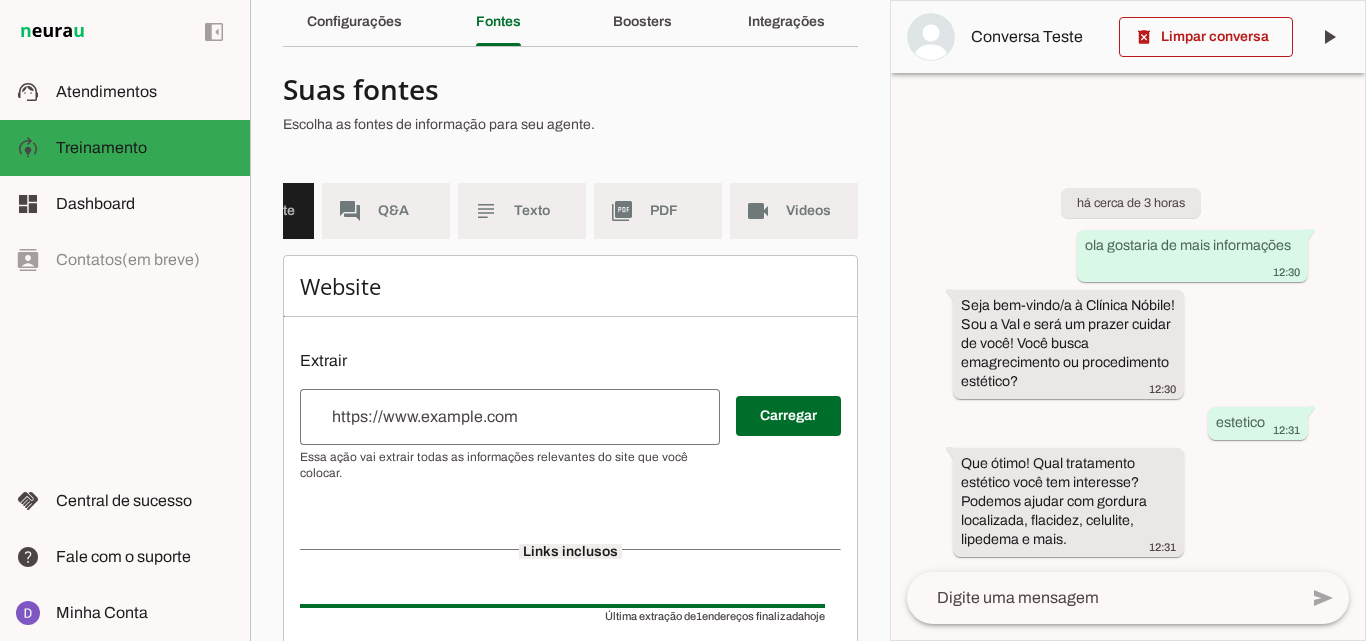 scroll, scrollTop: 243, scrollLeft: 0, axis: vertical 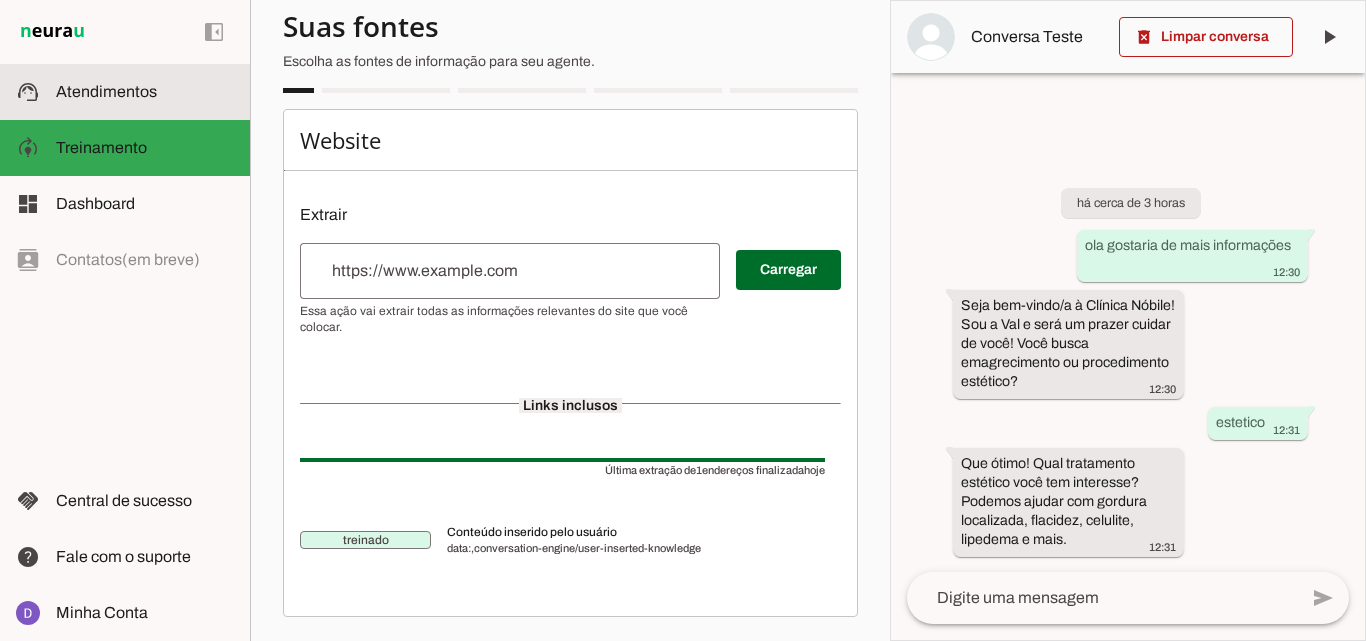 click on "Atendimentos" 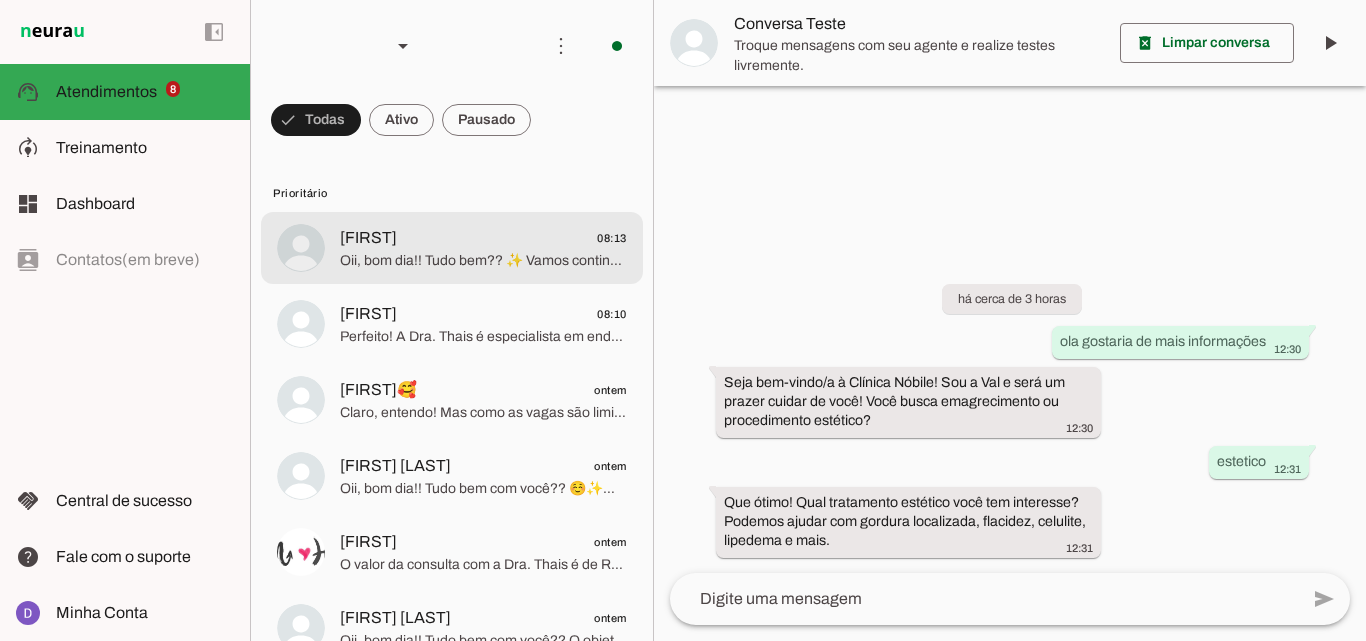click on "Oii, bom dia!! Tudo bem?? ✨
Vamos continuar com seu agendamento? ☺️" 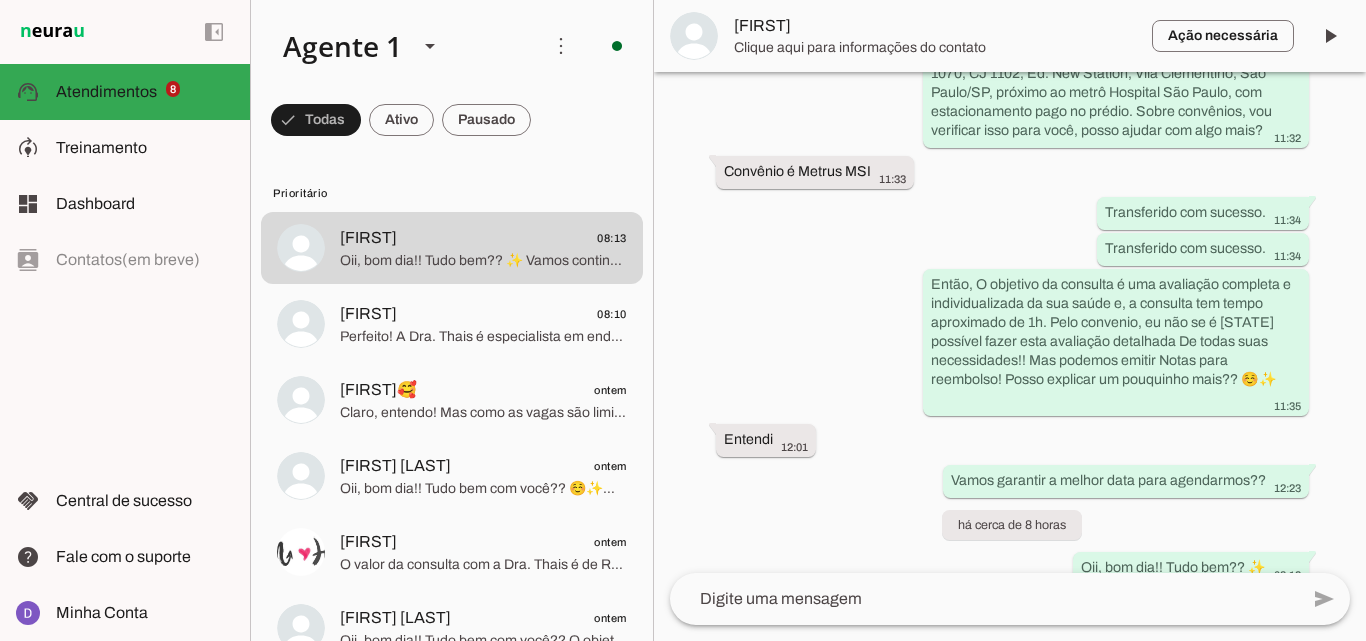 scroll, scrollTop: 686, scrollLeft: 0, axis: vertical 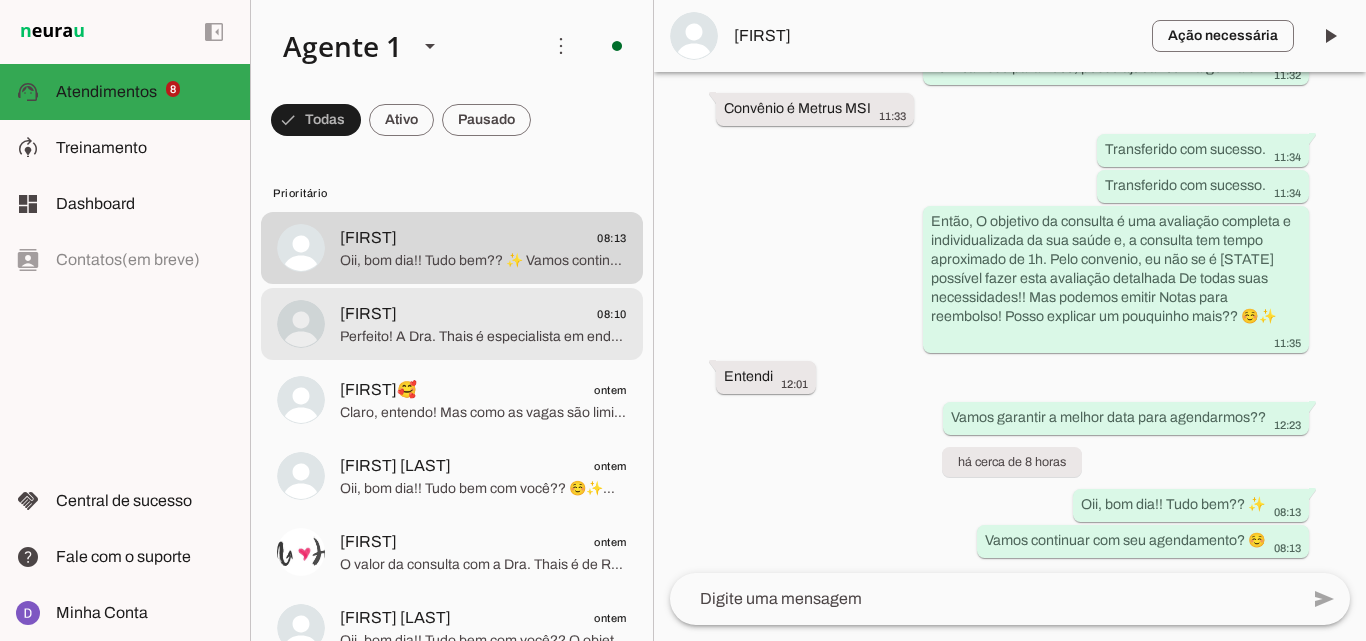 click on "Perfeito! A Dra. Thais é especialista em endocrinologia, com mais de 10 anos de experiência em casos como obesidade, tireoide e desequilíbrios hormonais.
Posso te explicar um pouquinho como funciona a consulta?? ☺️✨" 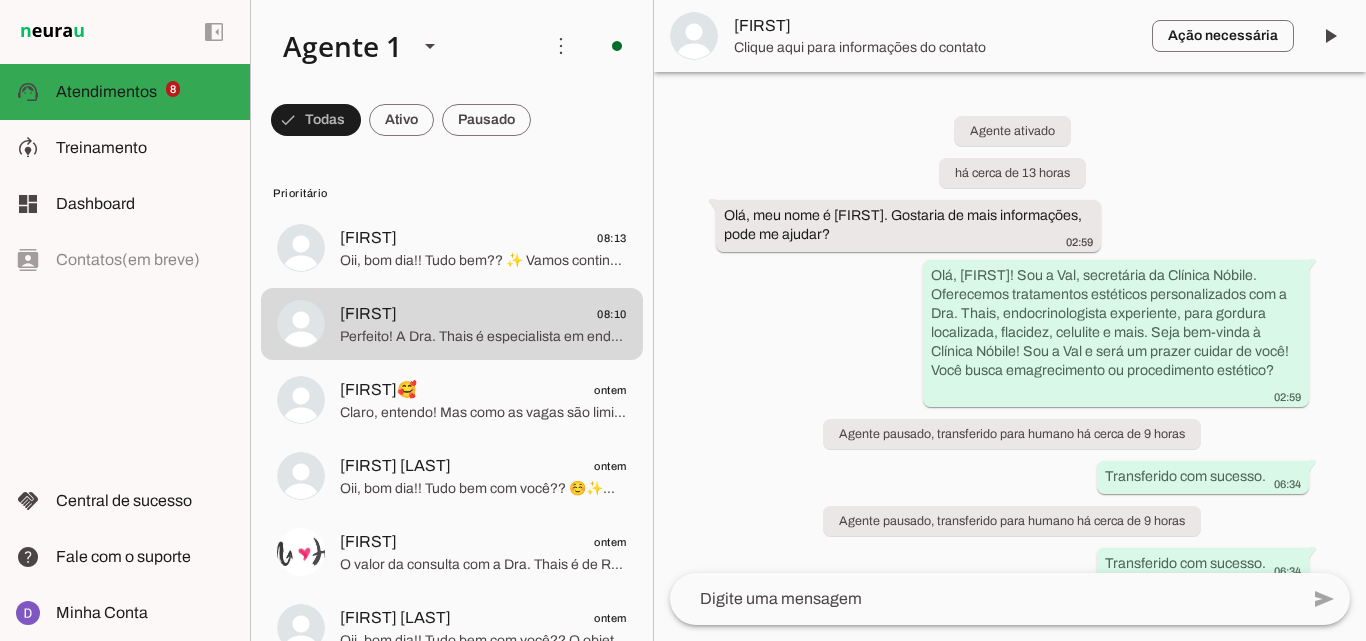 scroll, scrollTop: 320, scrollLeft: 0, axis: vertical 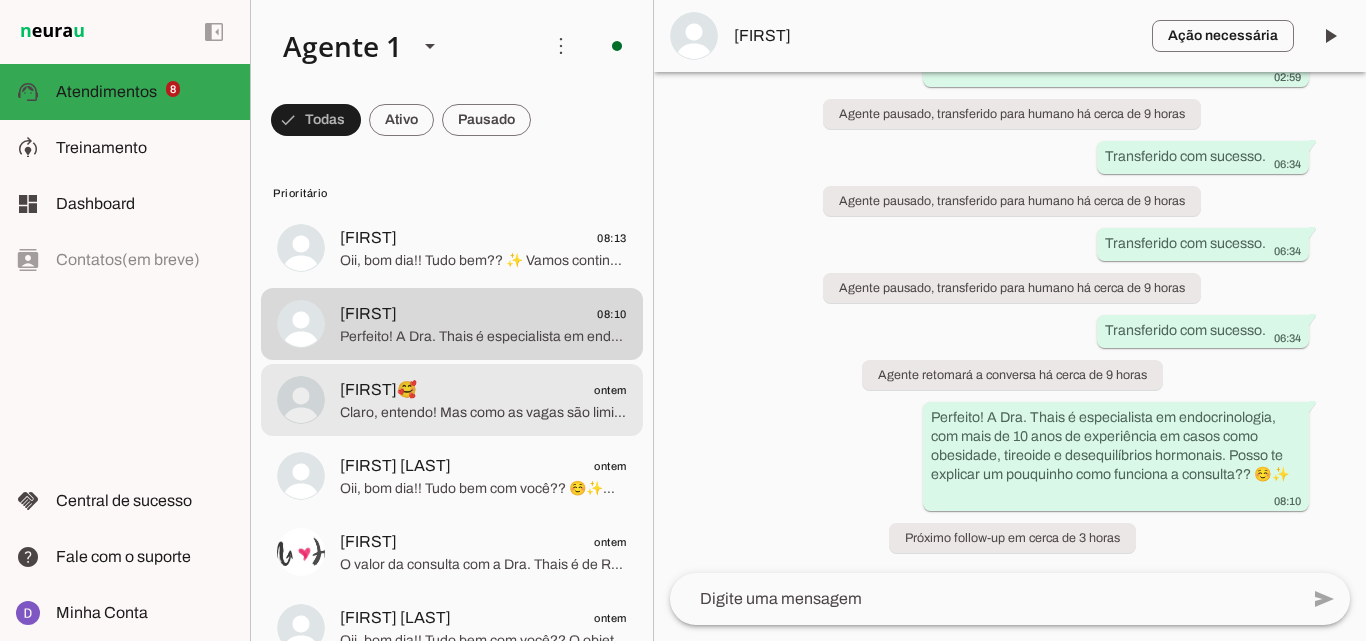 click on "[FIRST]🥰
ontem" 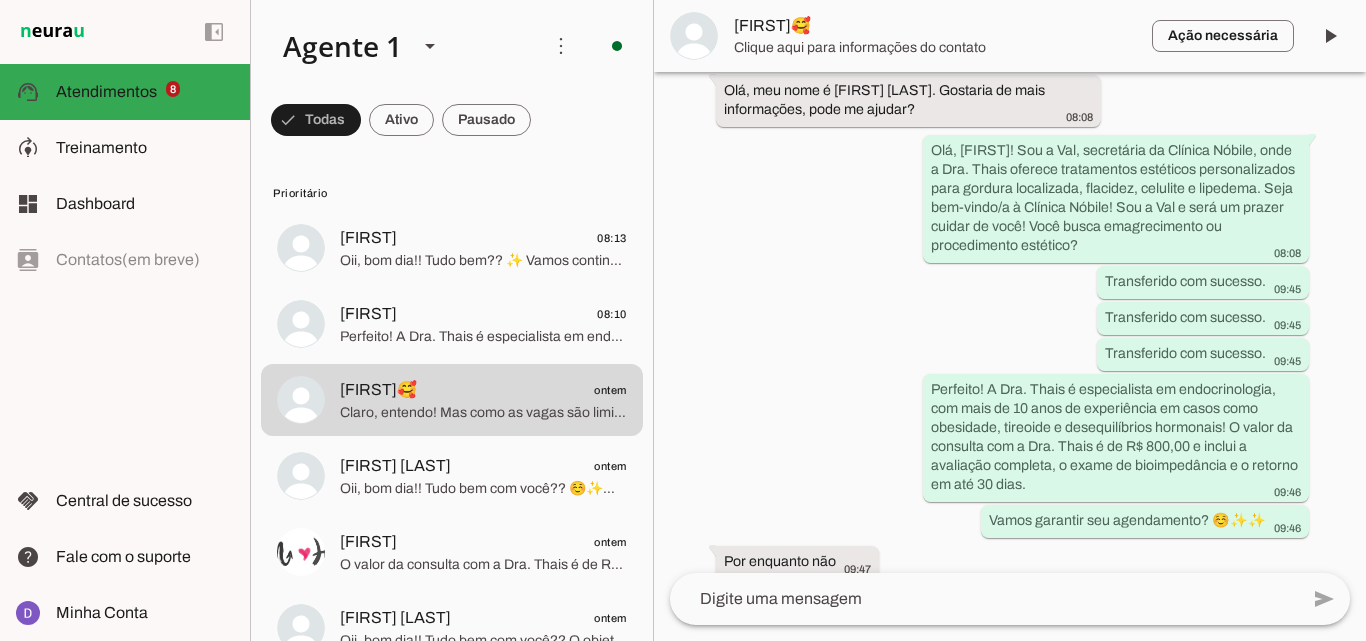 scroll, scrollTop: 473, scrollLeft: 0, axis: vertical 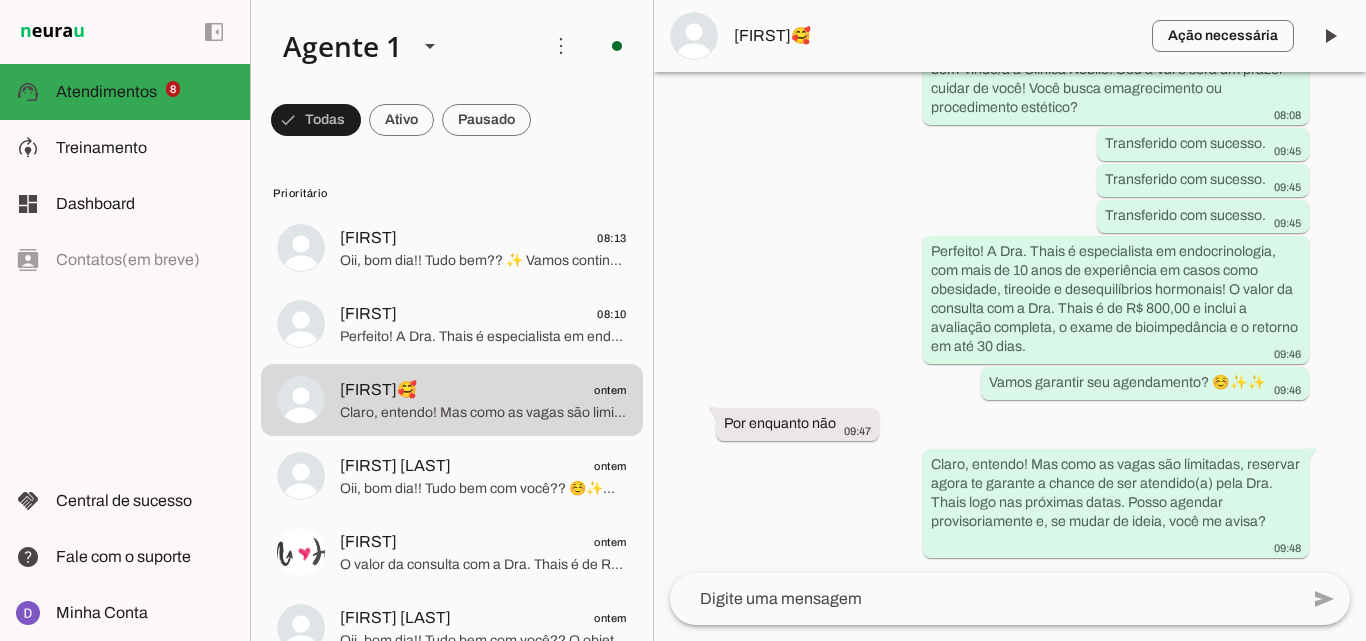 drag, startPoint x: 902, startPoint y: 425, endPoint x: 867, endPoint y: 504, distance: 86.40602 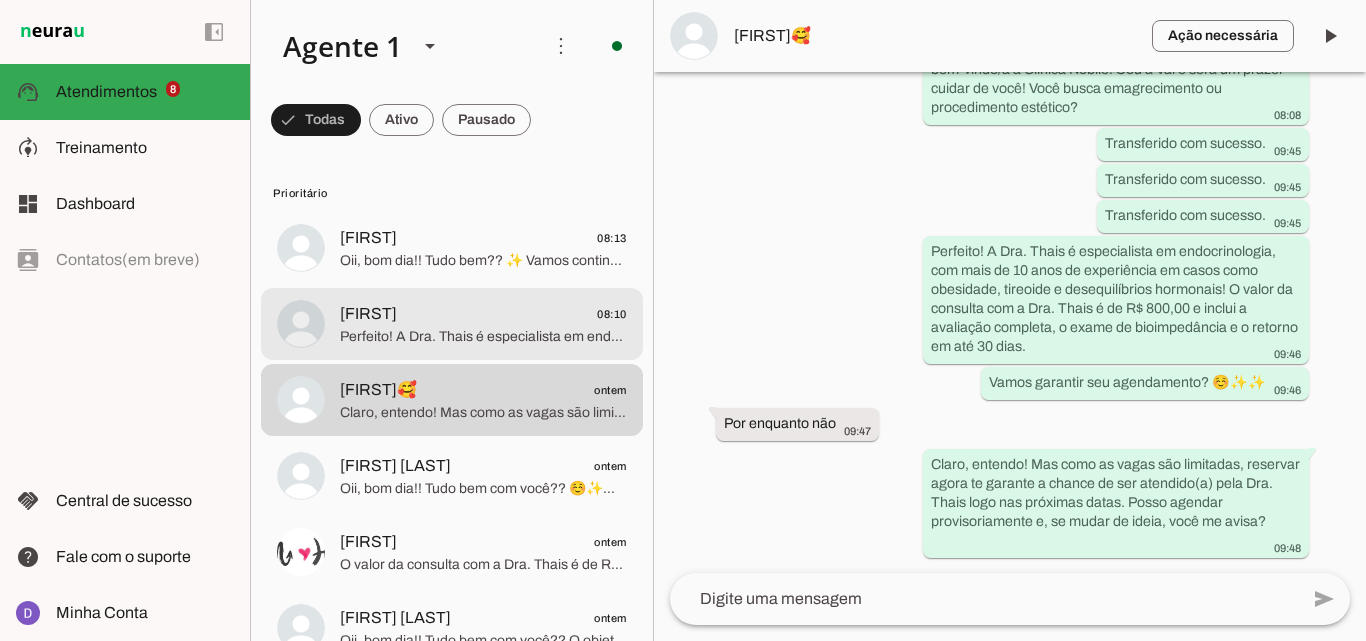 click on "[FIRST]
08:10" 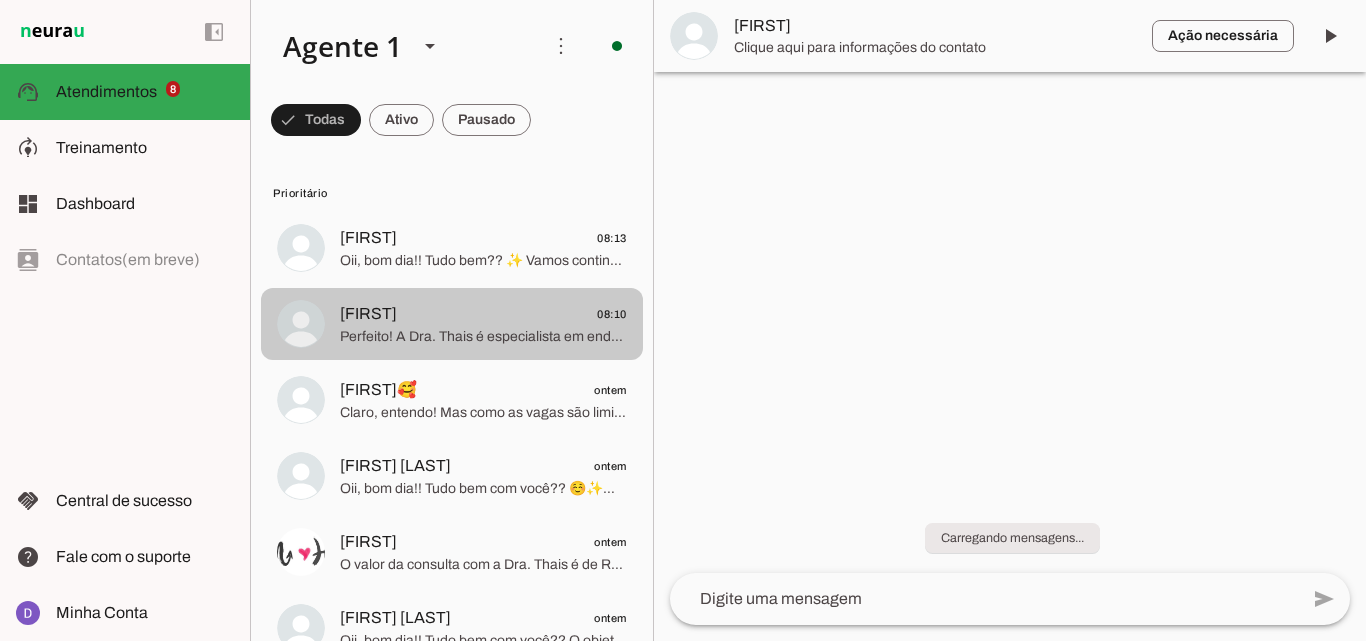 scroll, scrollTop: 0, scrollLeft: 0, axis: both 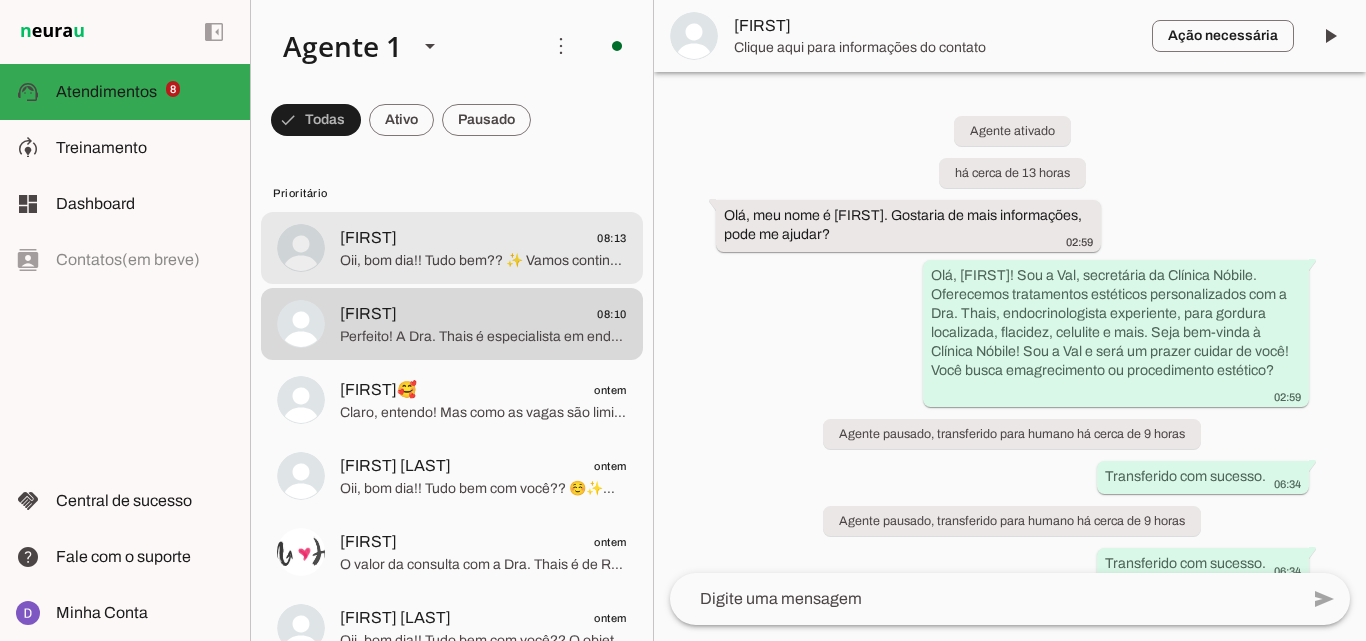 click on "[FIRST]
08:13" 